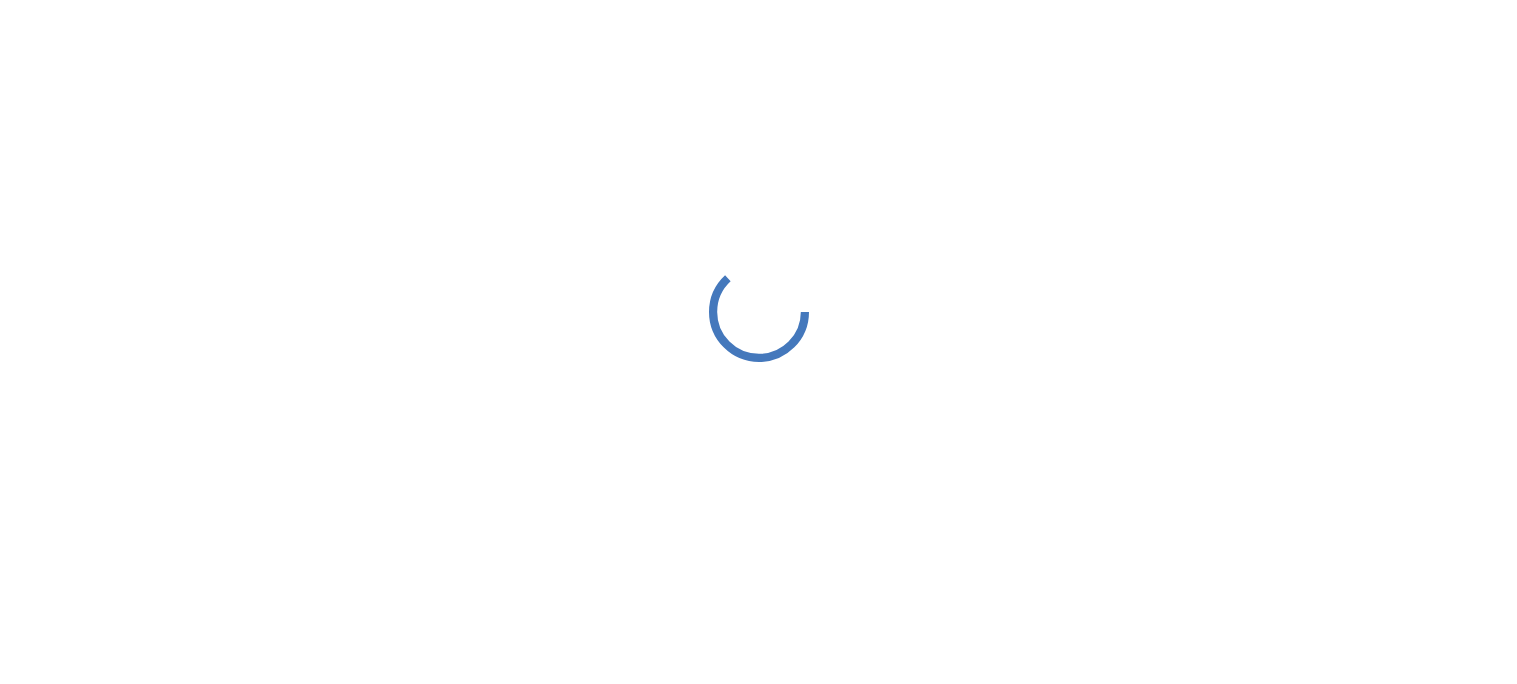scroll, scrollTop: 0, scrollLeft: 0, axis: both 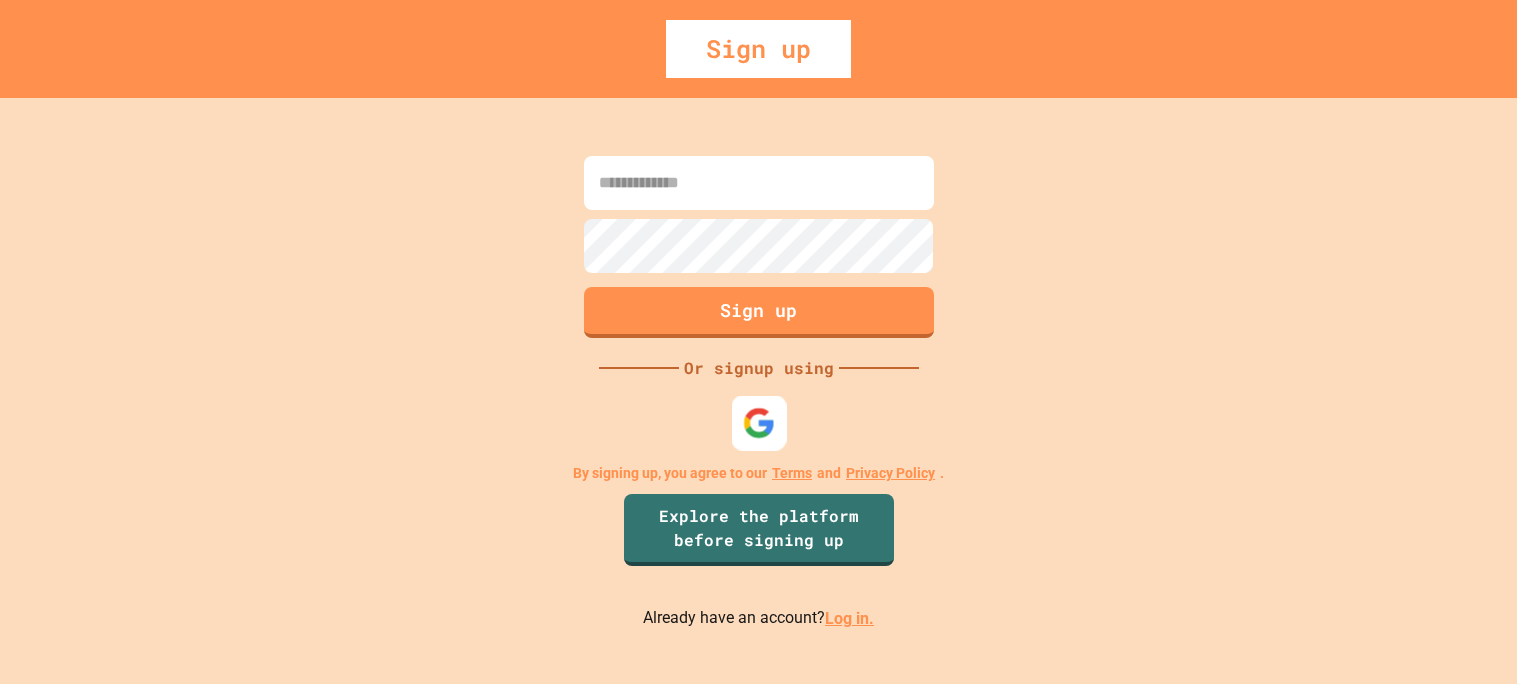 click at bounding box center (758, 423) 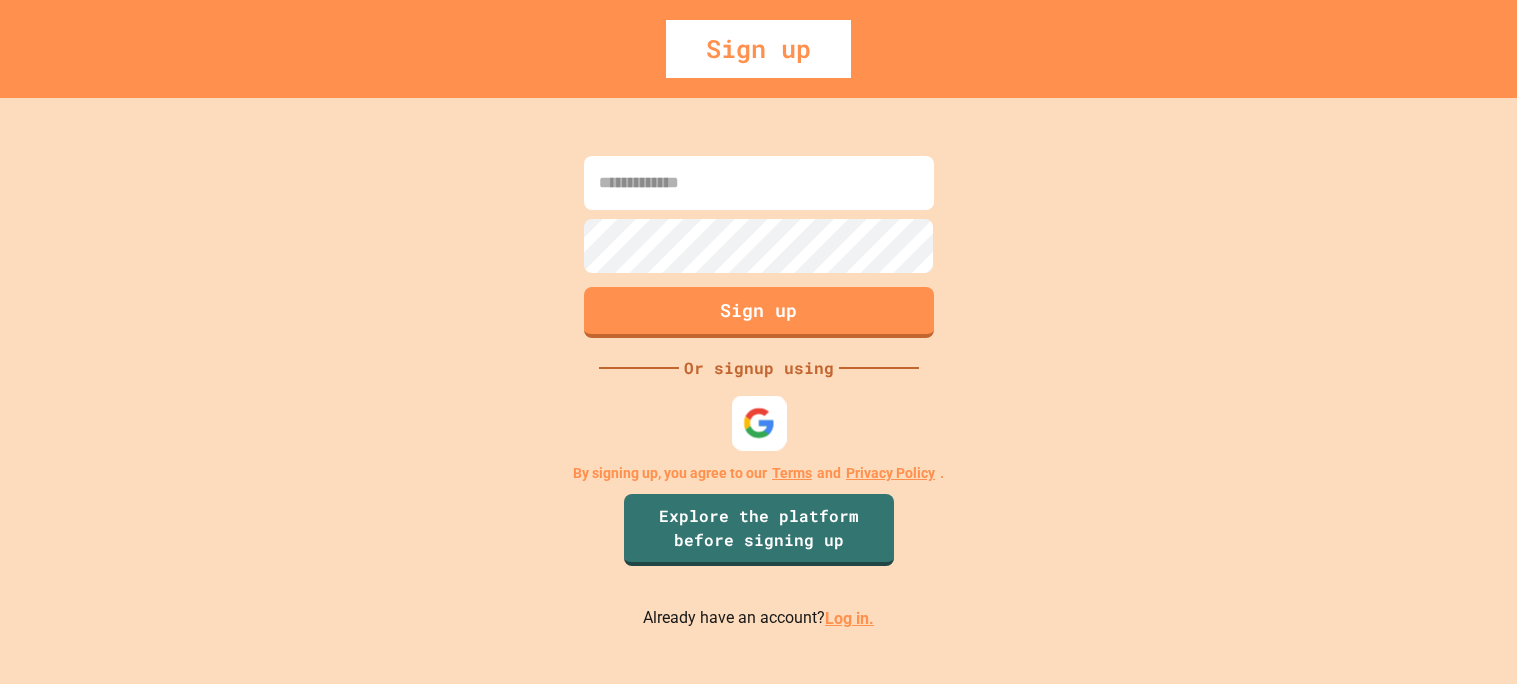 click at bounding box center [758, 423] 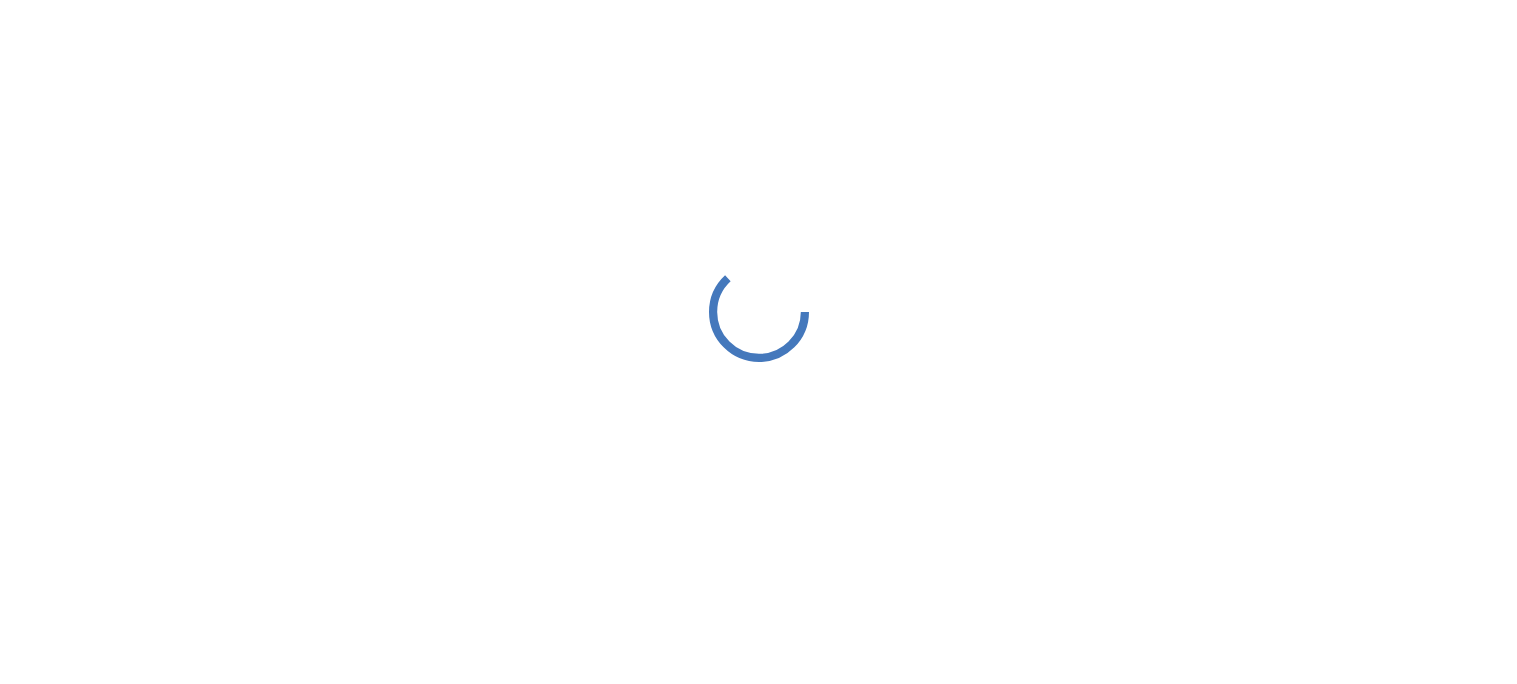 scroll, scrollTop: 0, scrollLeft: 0, axis: both 